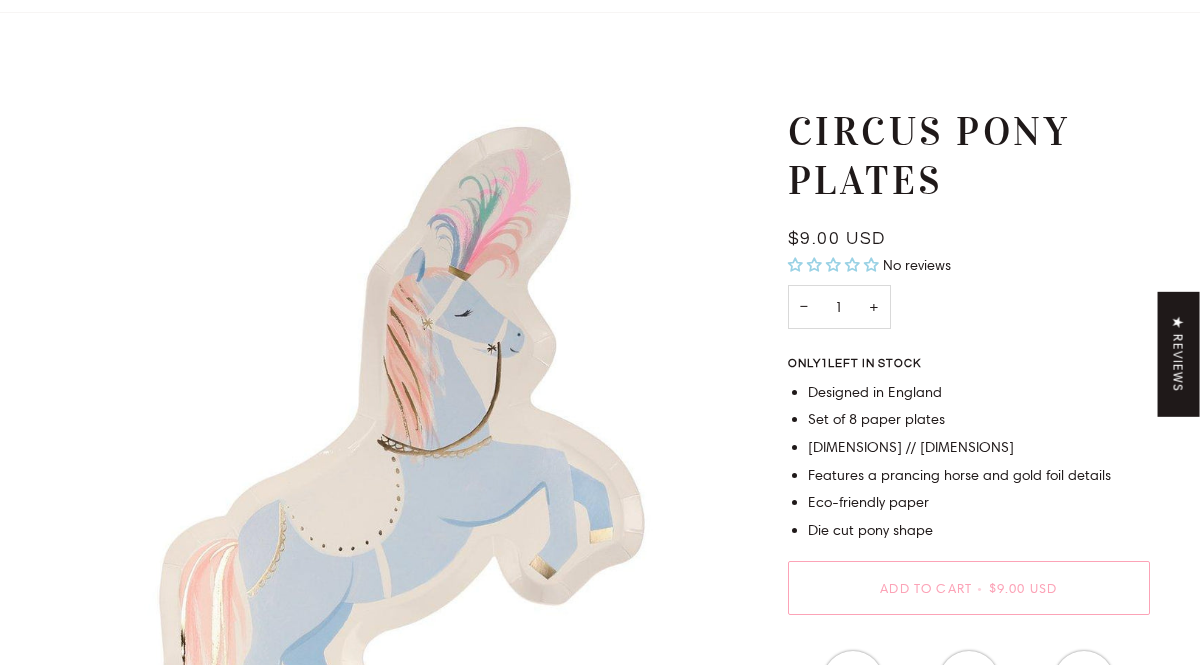 scroll, scrollTop: 233, scrollLeft: 0, axis: vertical 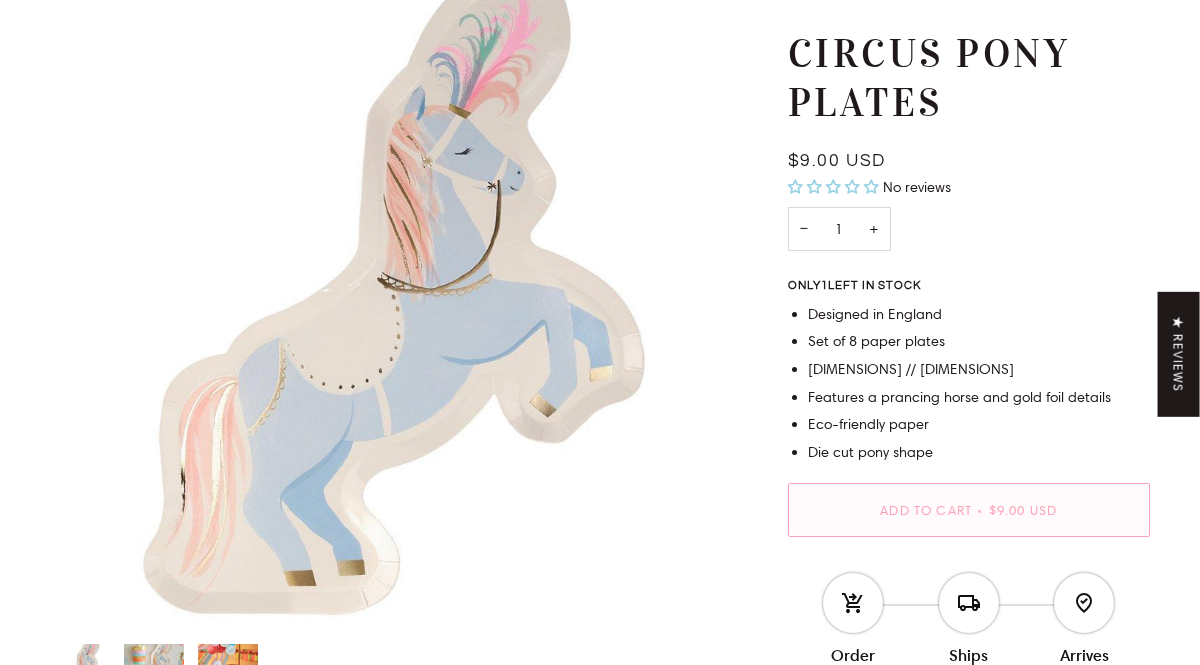 click on "Add to Cart" at bounding box center [926, 510] 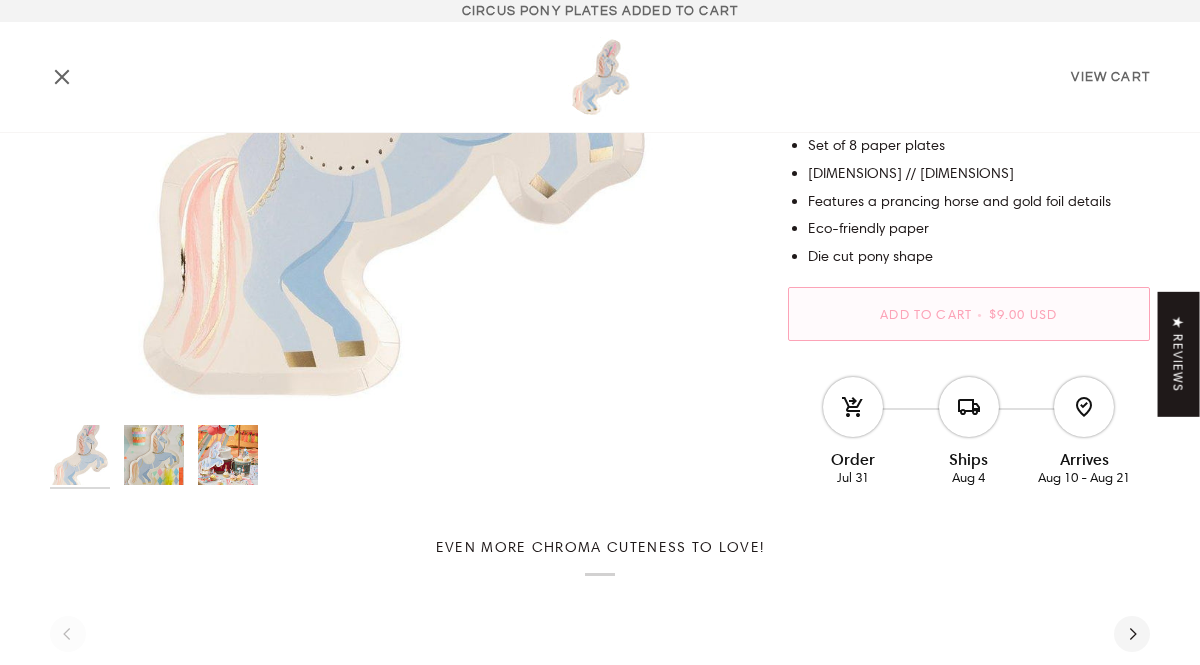 scroll, scrollTop: 0, scrollLeft: 0, axis: both 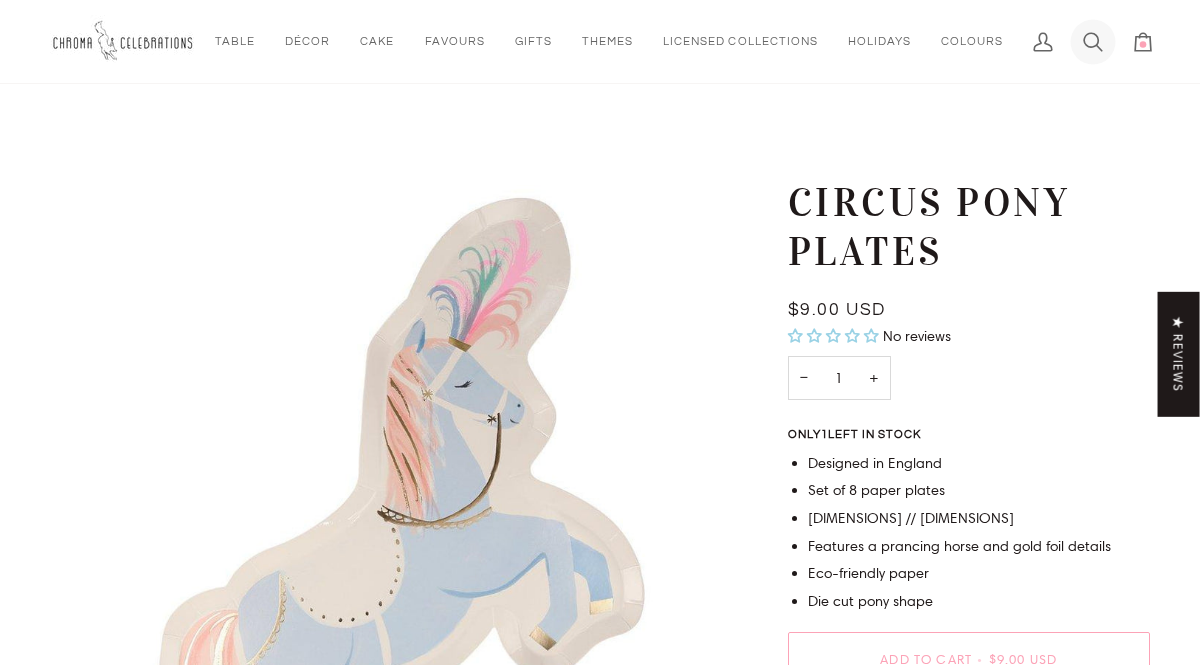 click on "Search" at bounding box center (1093, 41) 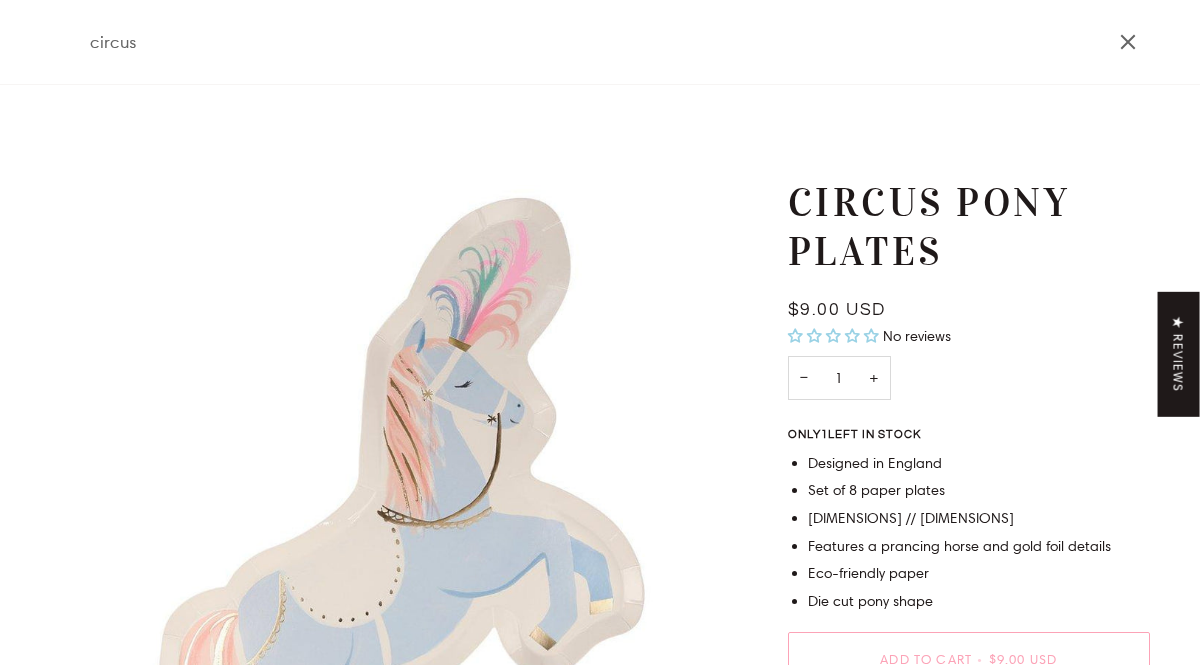 type on "circus" 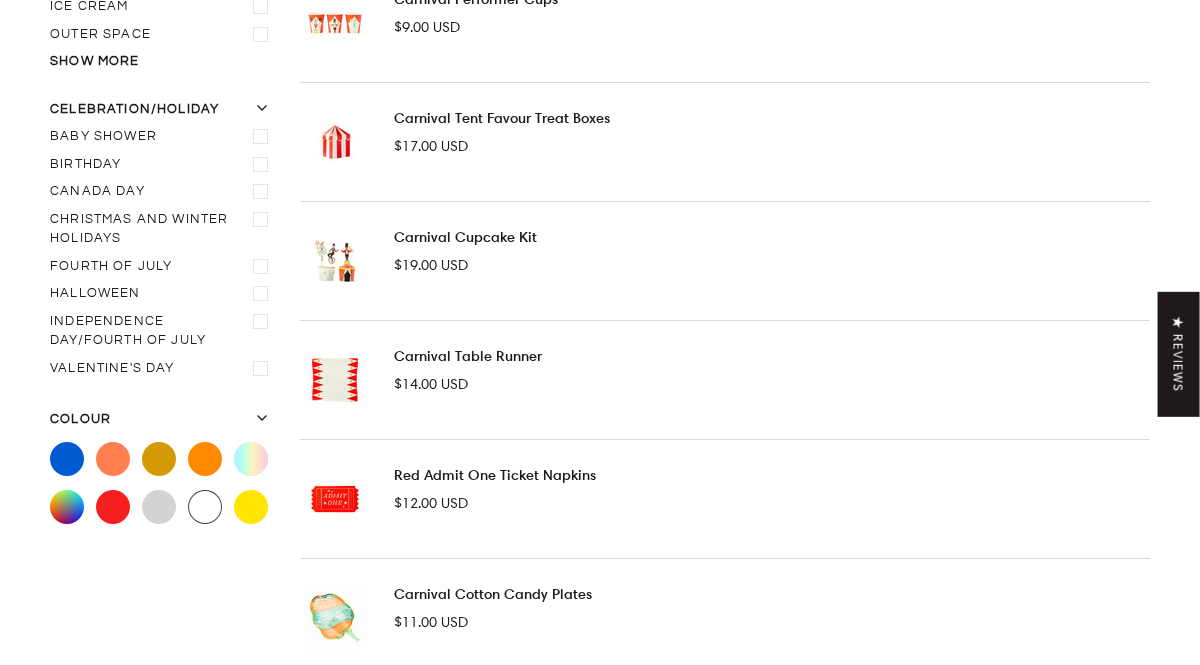 scroll, scrollTop: 0, scrollLeft: 0, axis: both 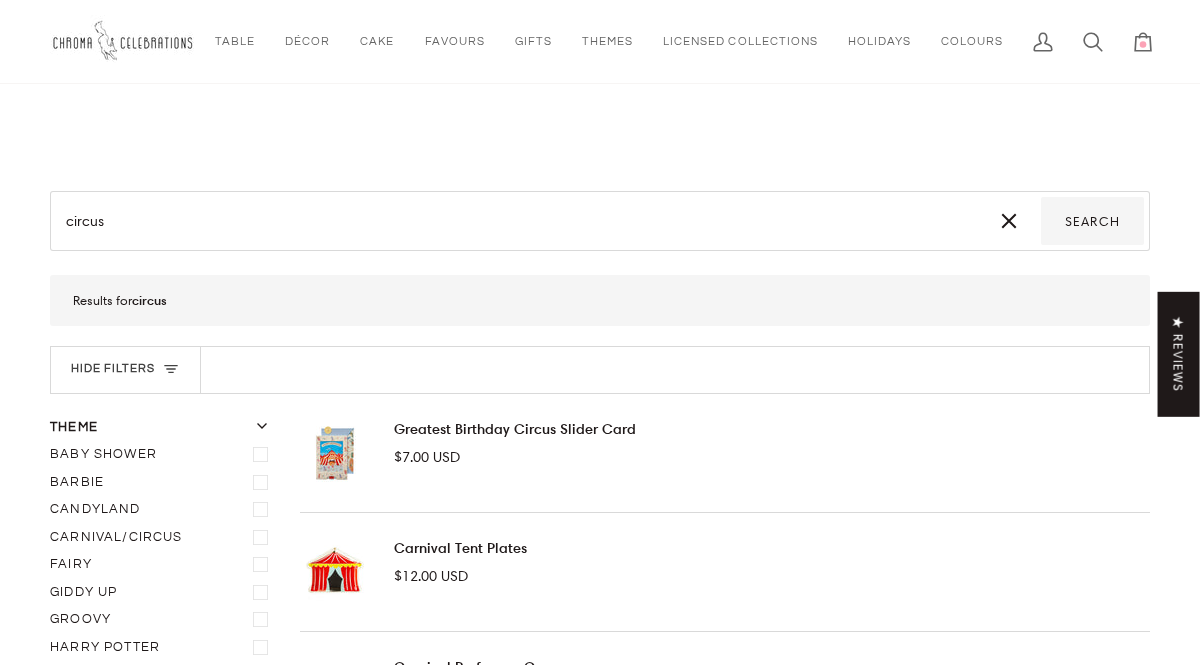 click on "circus
Search" at bounding box center (600, 221) 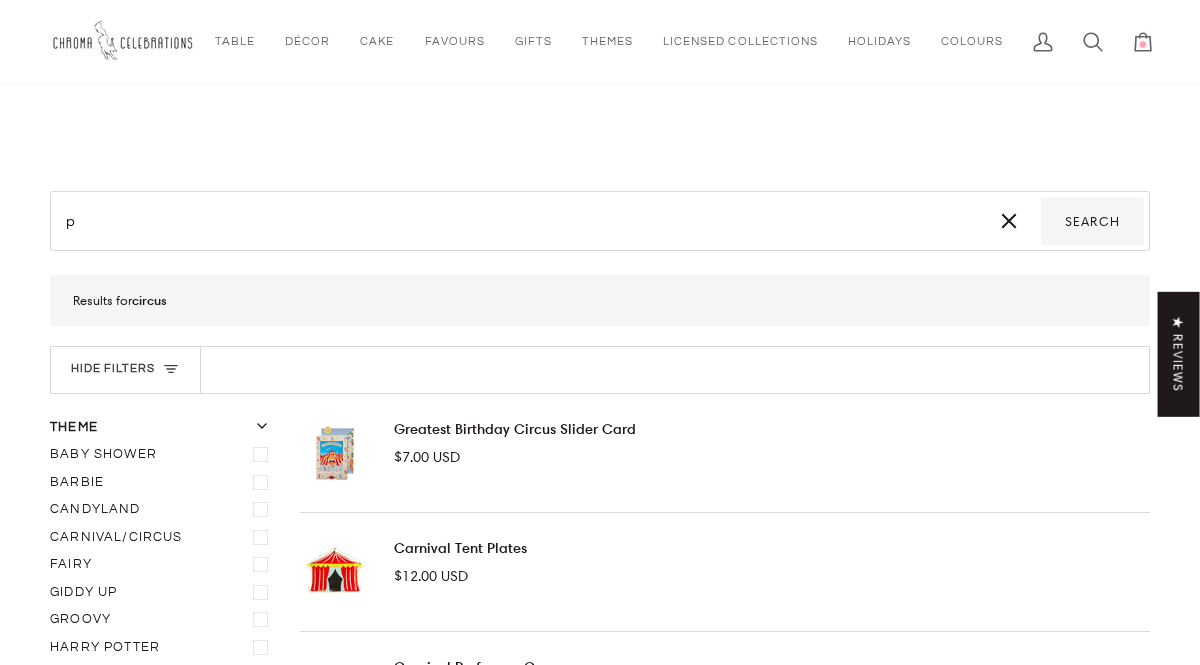 type on "pi" 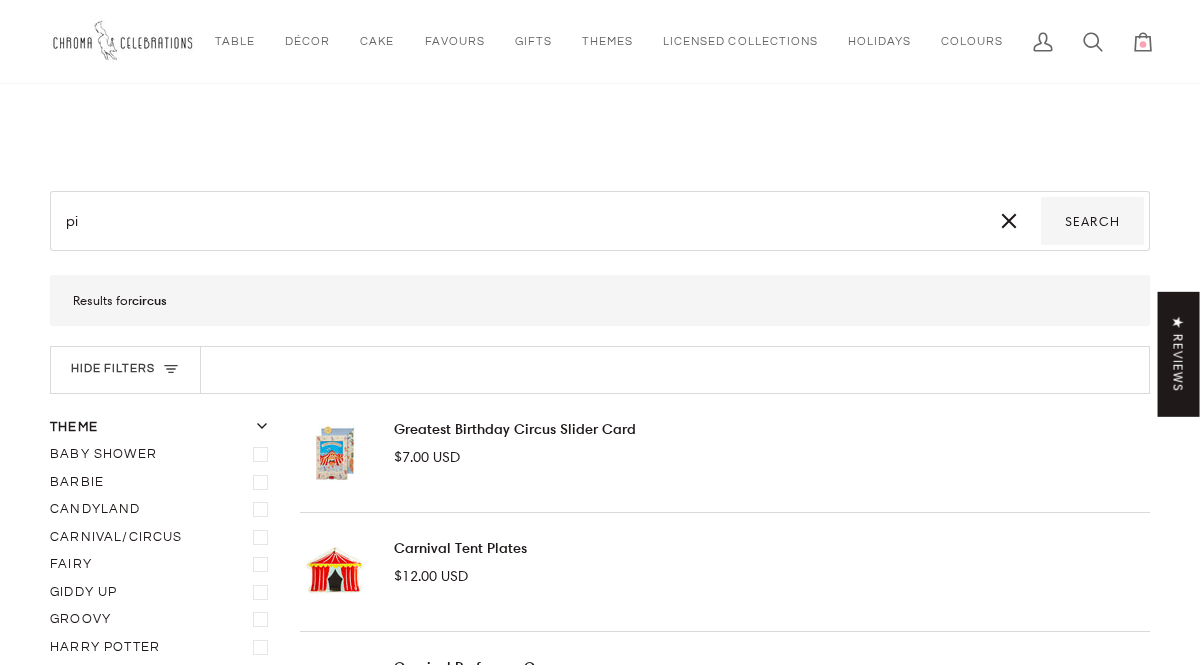 type on "pi" 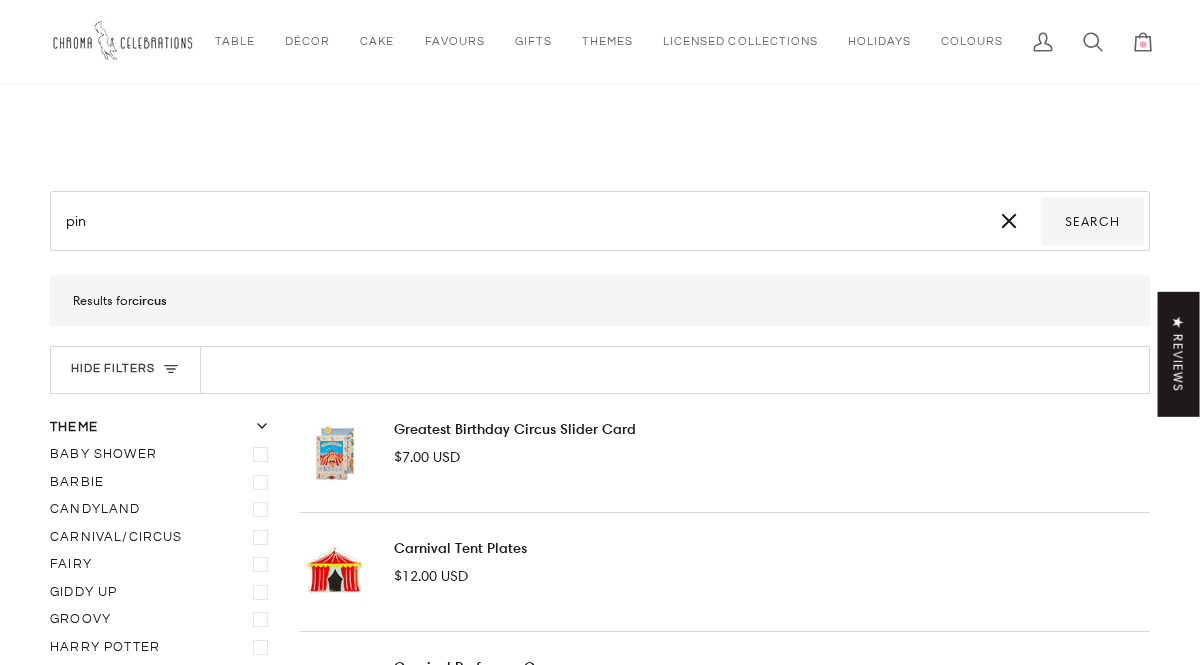 type on "pink" 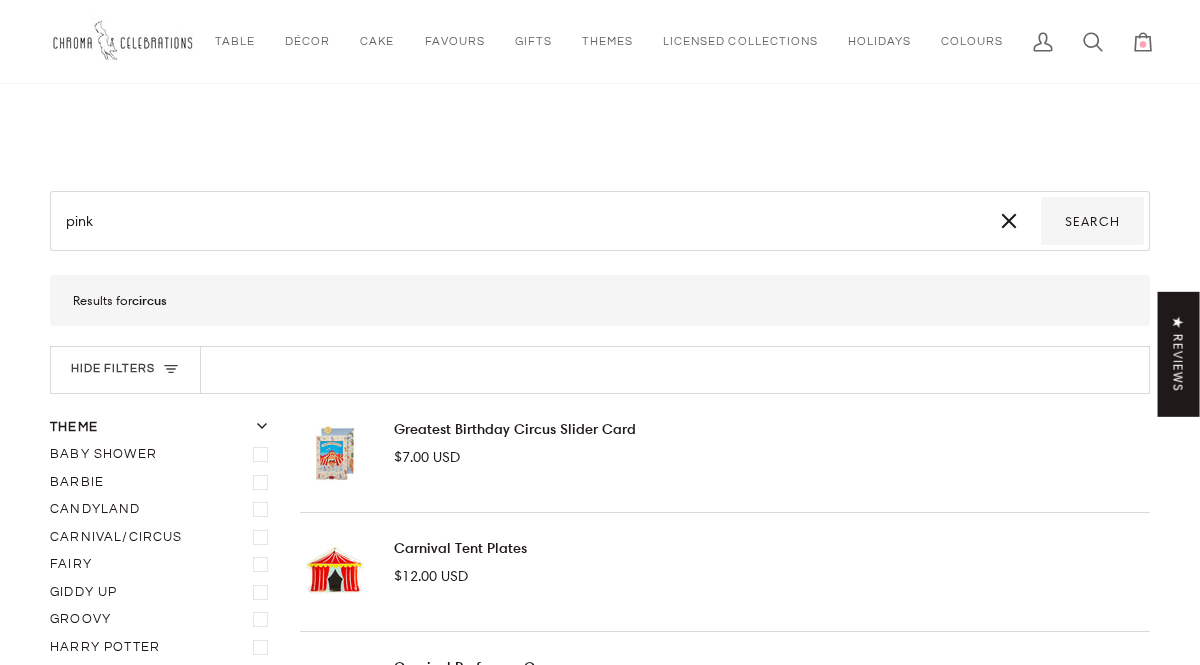 type on "pink" 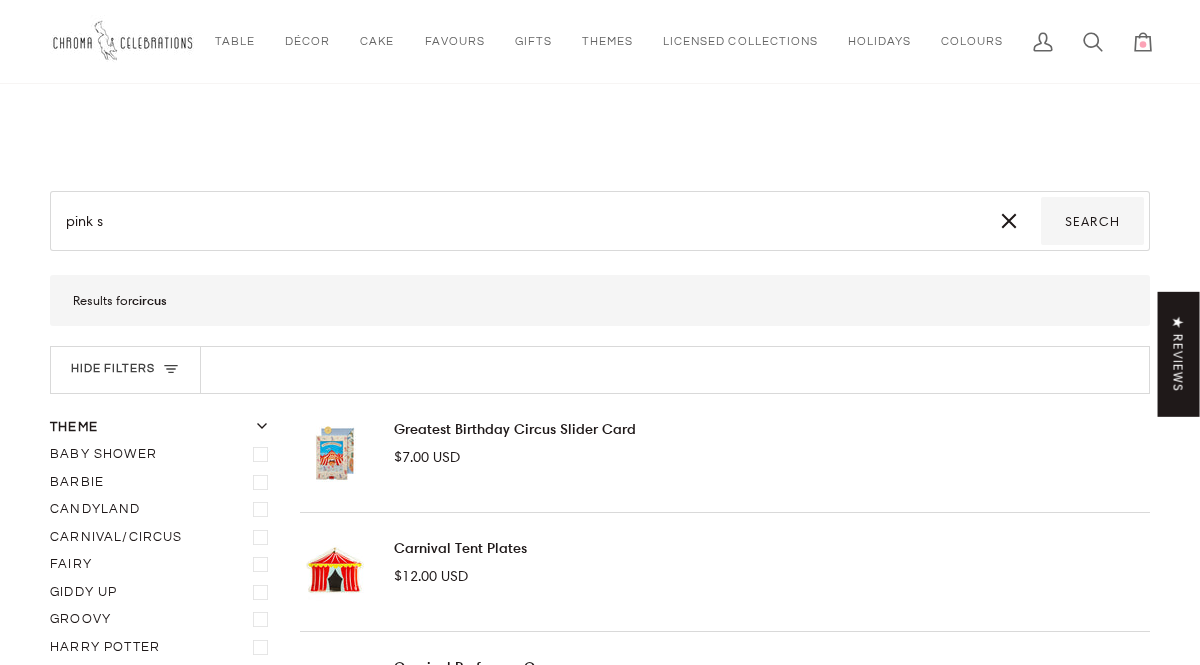type on "pink s" 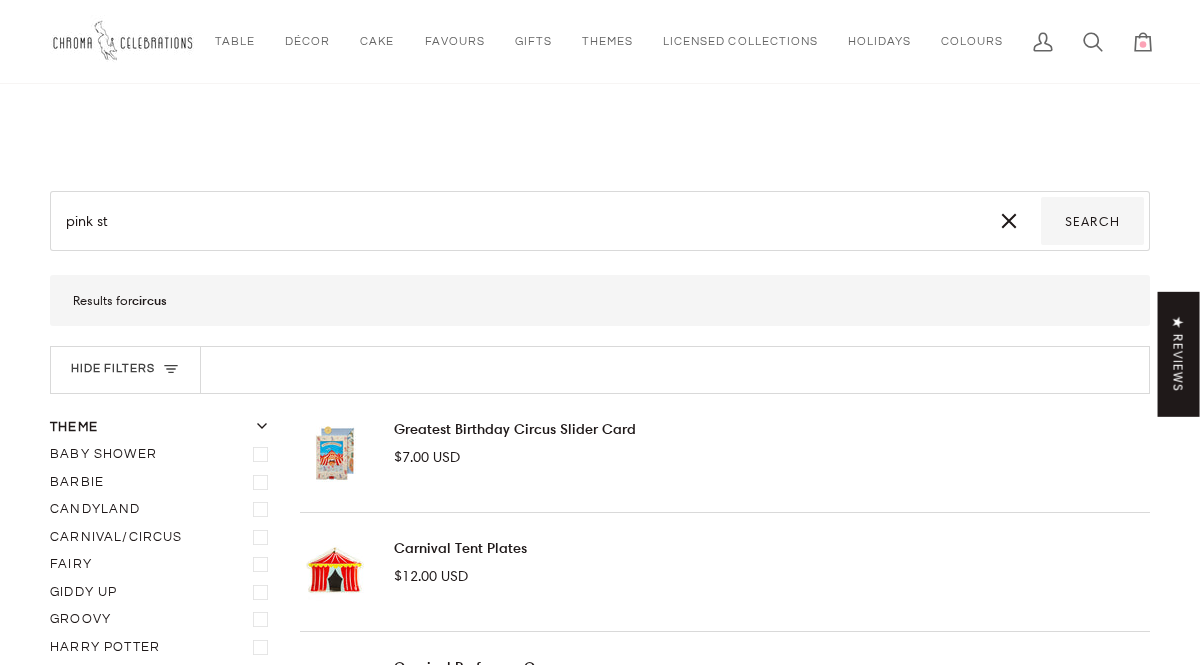 type on "pink str" 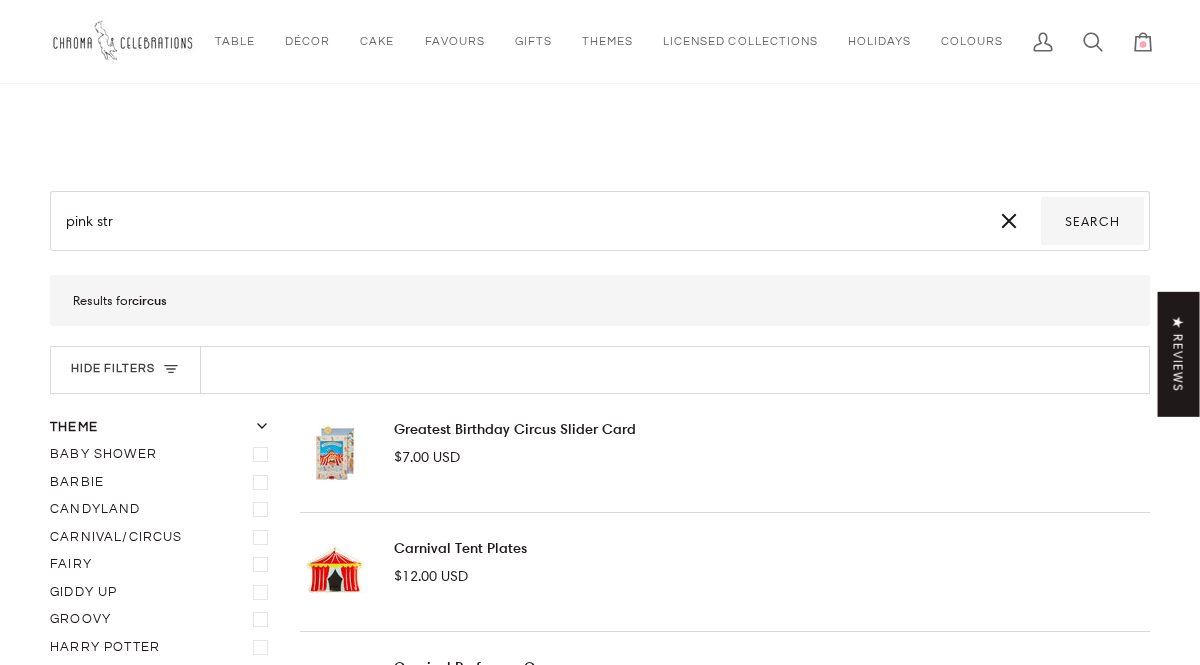 type on "pink stri" 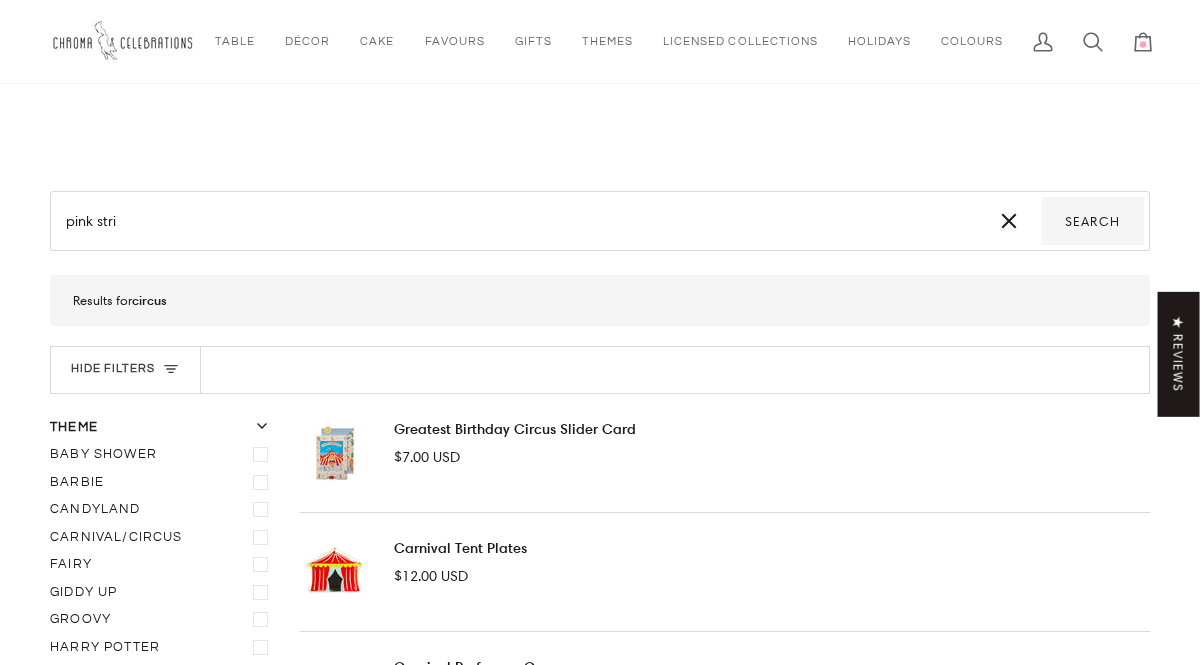 type on "pink strip" 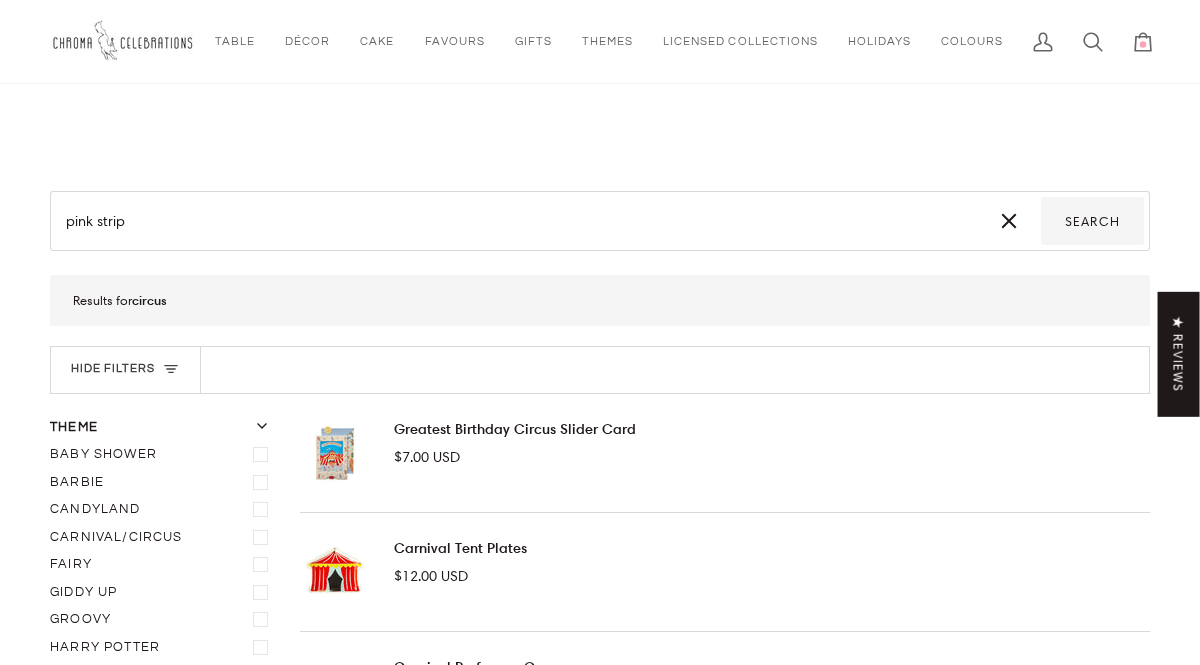 type on "pink stripe" 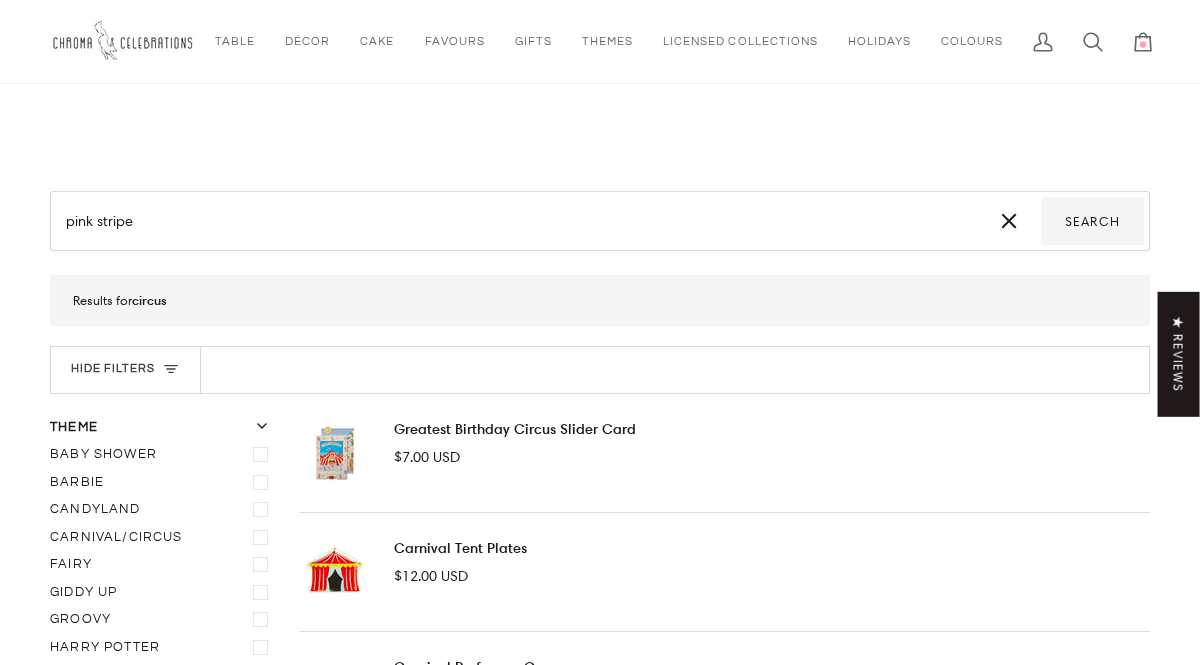 type on "pink stripe" 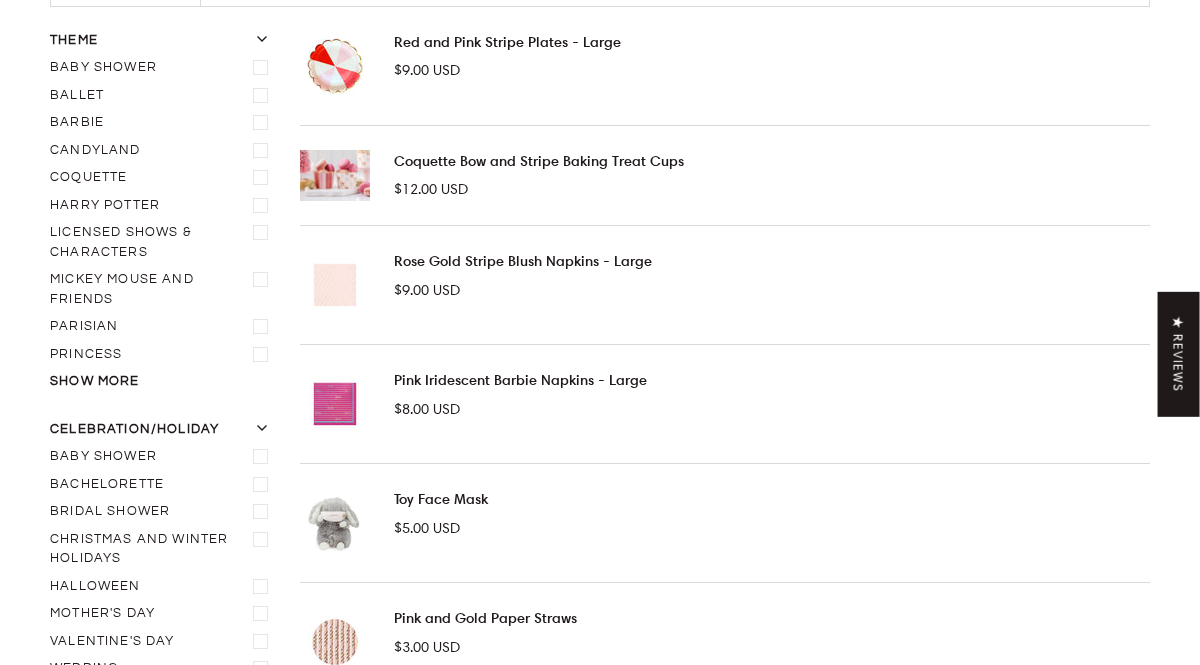 scroll, scrollTop: 0, scrollLeft: 0, axis: both 